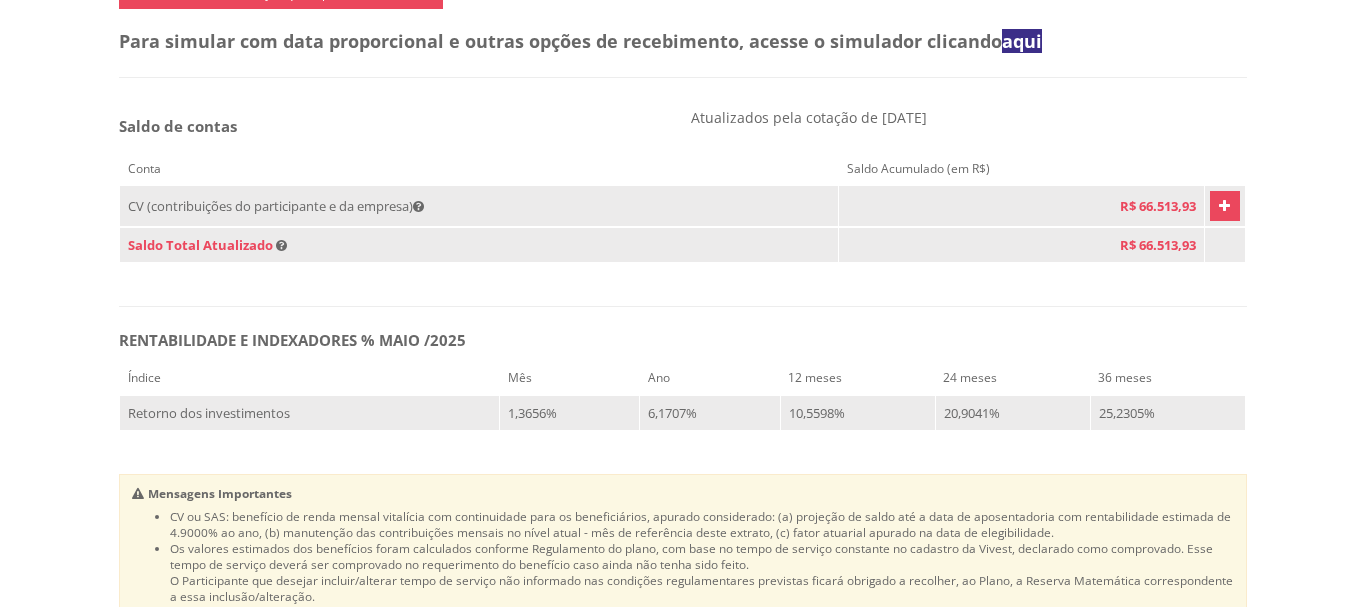 scroll, scrollTop: 1100, scrollLeft: 0, axis: vertical 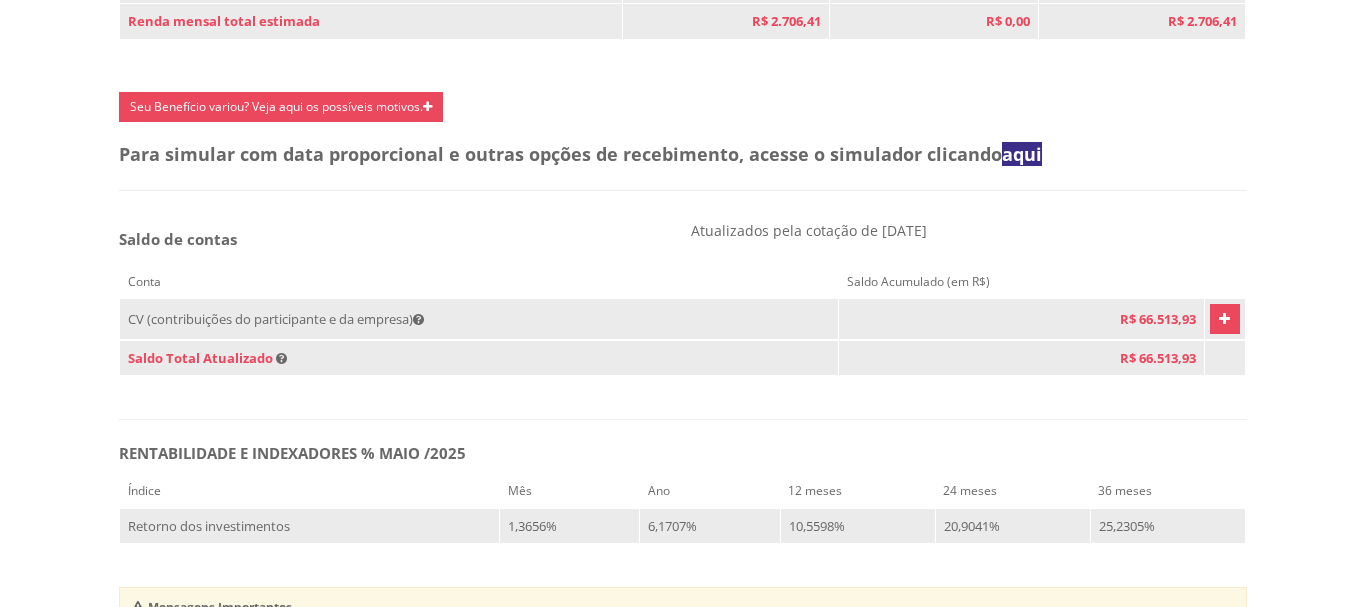 click at bounding box center [1224, 319] 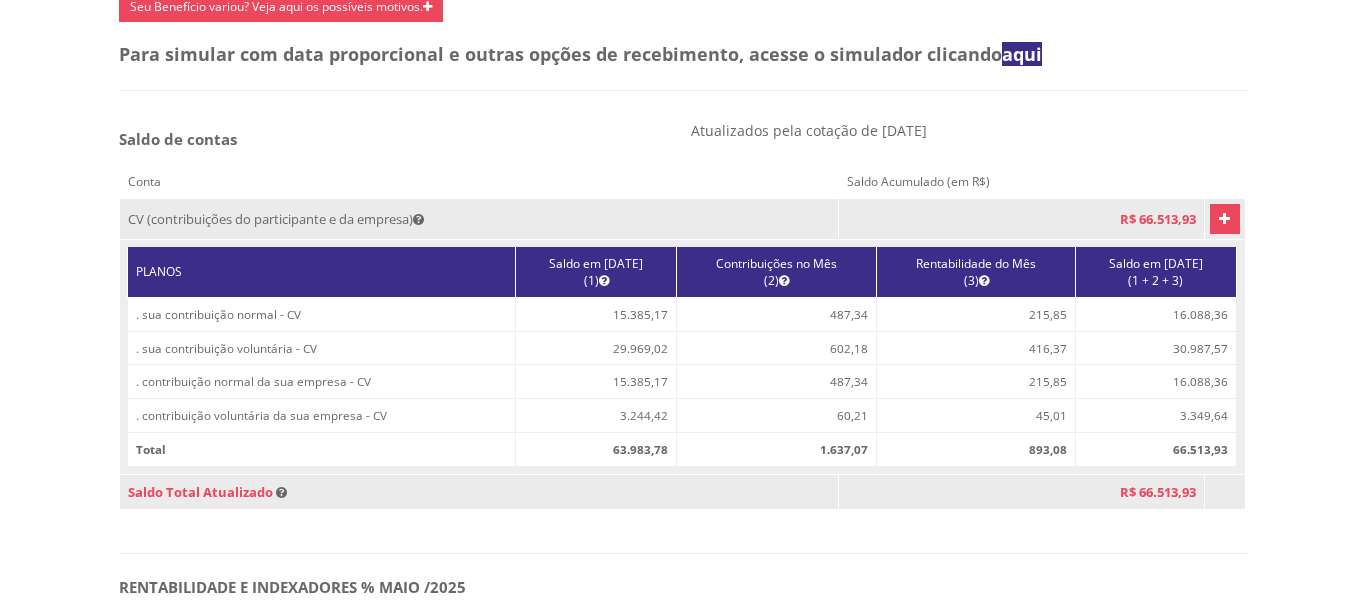 scroll, scrollTop: 1400, scrollLeft: 0, axis: vertical 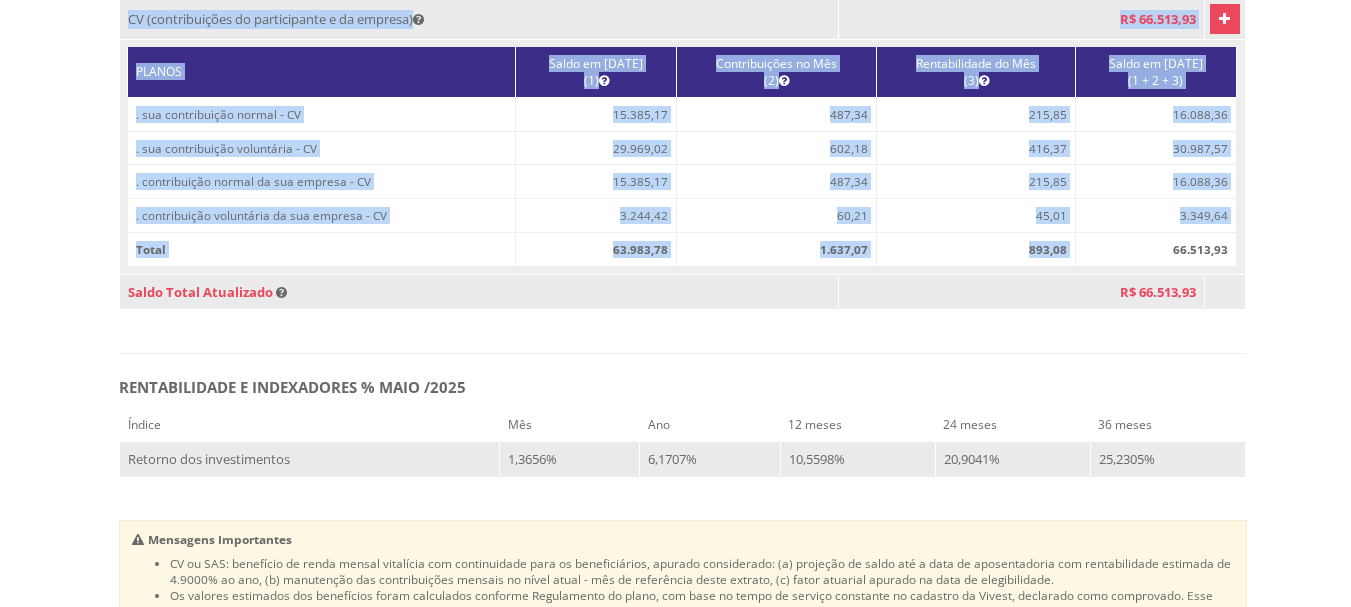 drag, startPoint x: 1157, startPoint y: 278, endPoint x: 1235, endPoint y: 274, distance: 78.10249 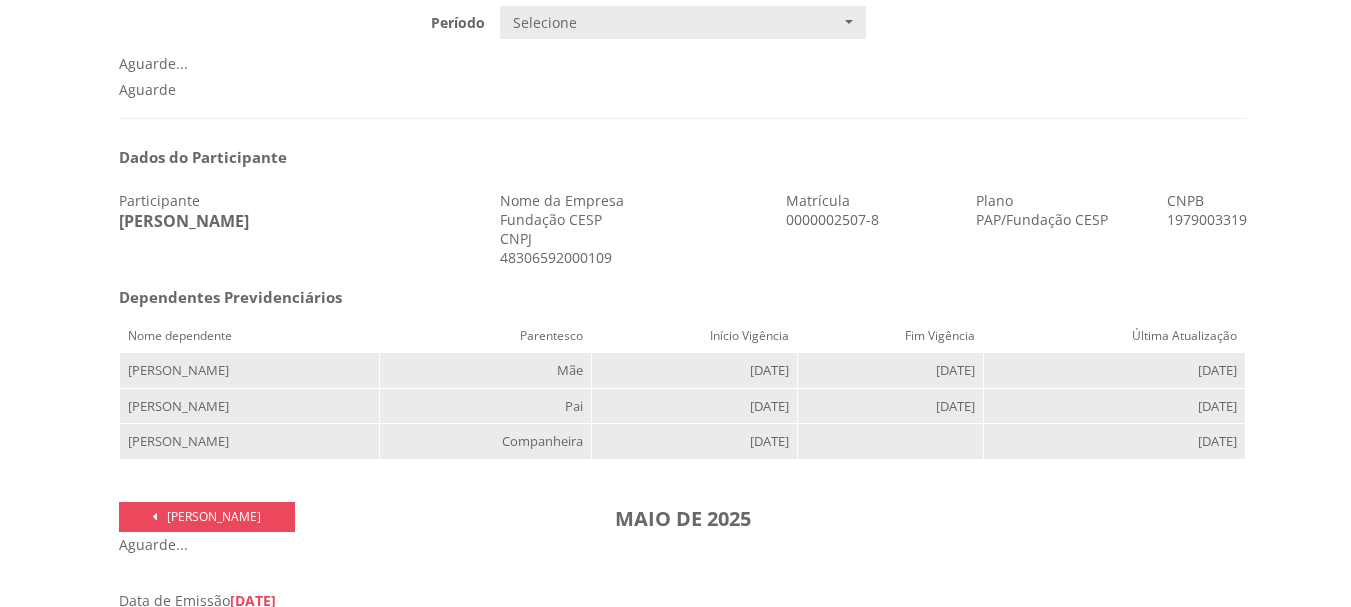 scroll, scrollTop: 0, scrollLeft: 0, axis: both 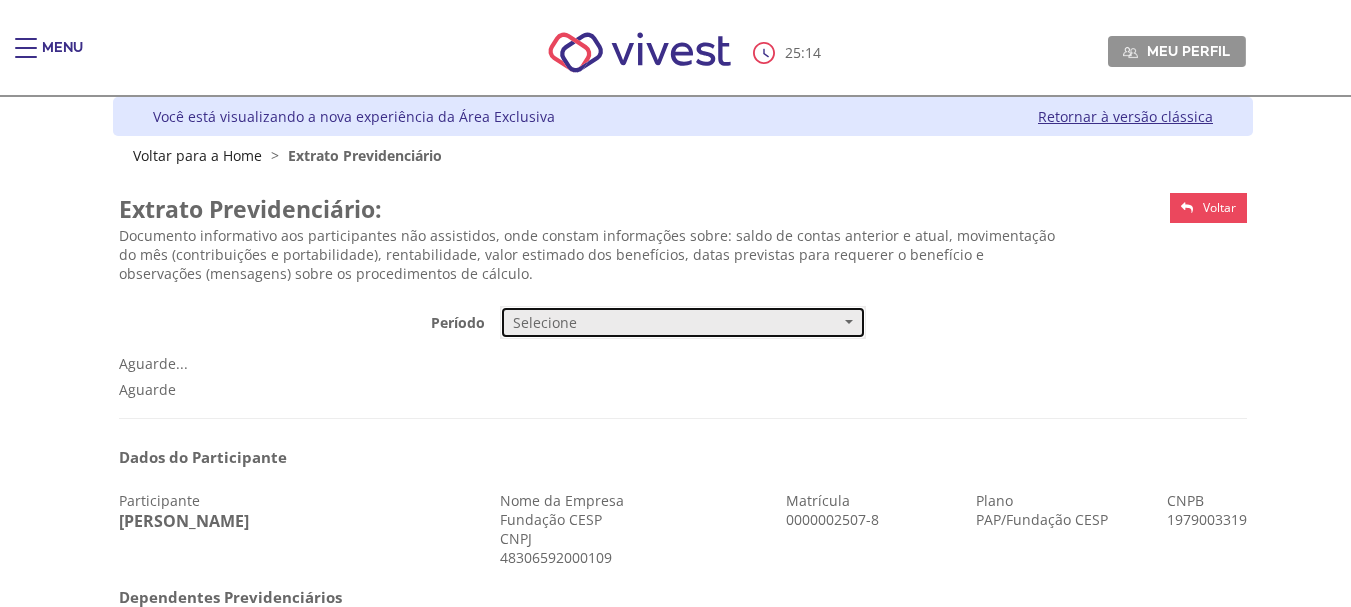 click on "Selecione" at bounding box center [676, 323] 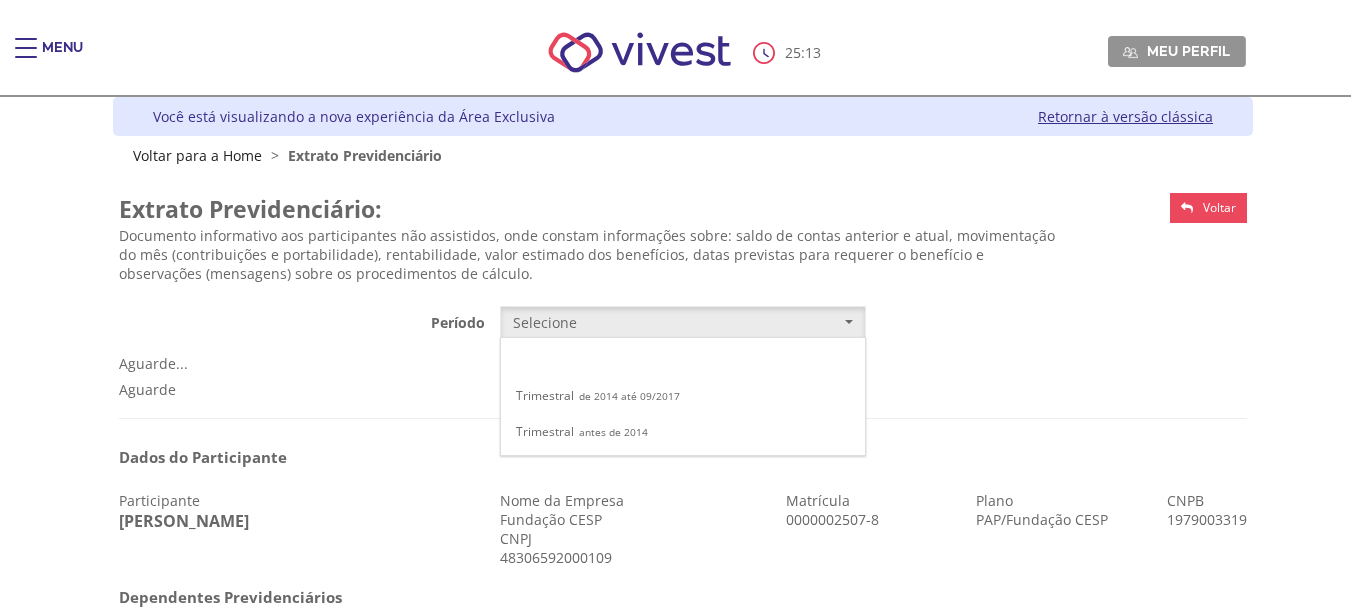 click on "Mensal" at bounding box center [683, 360] 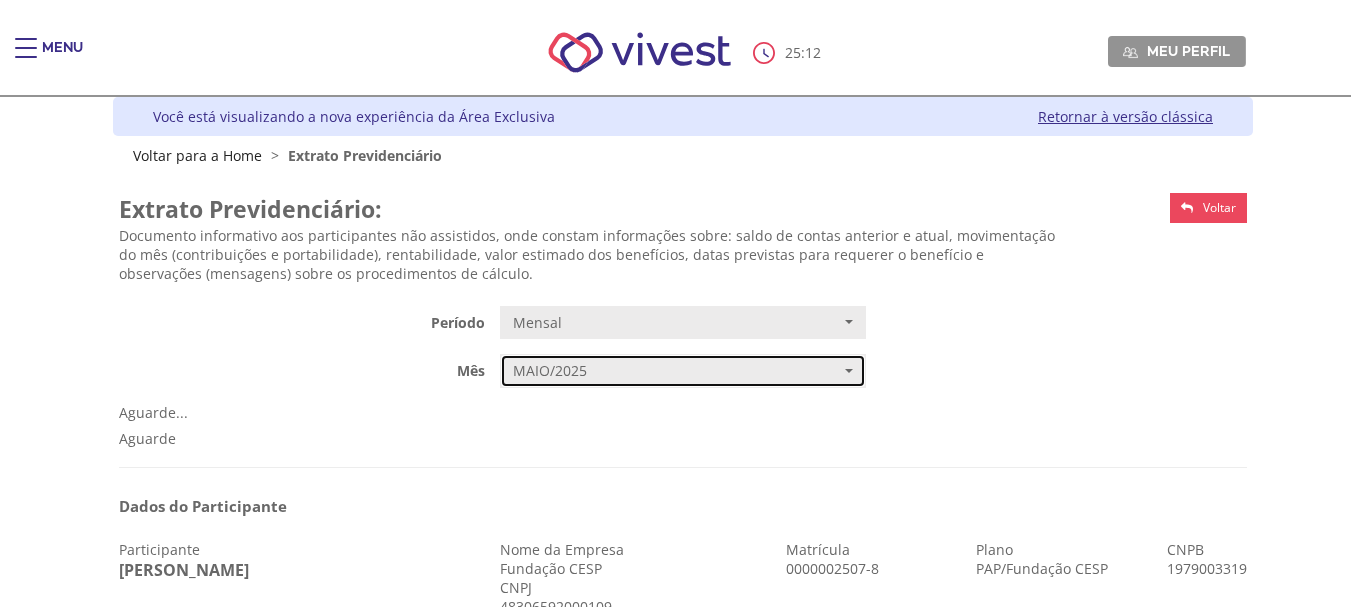 click on "MAIO/2025" at bounding box center [676, 371] 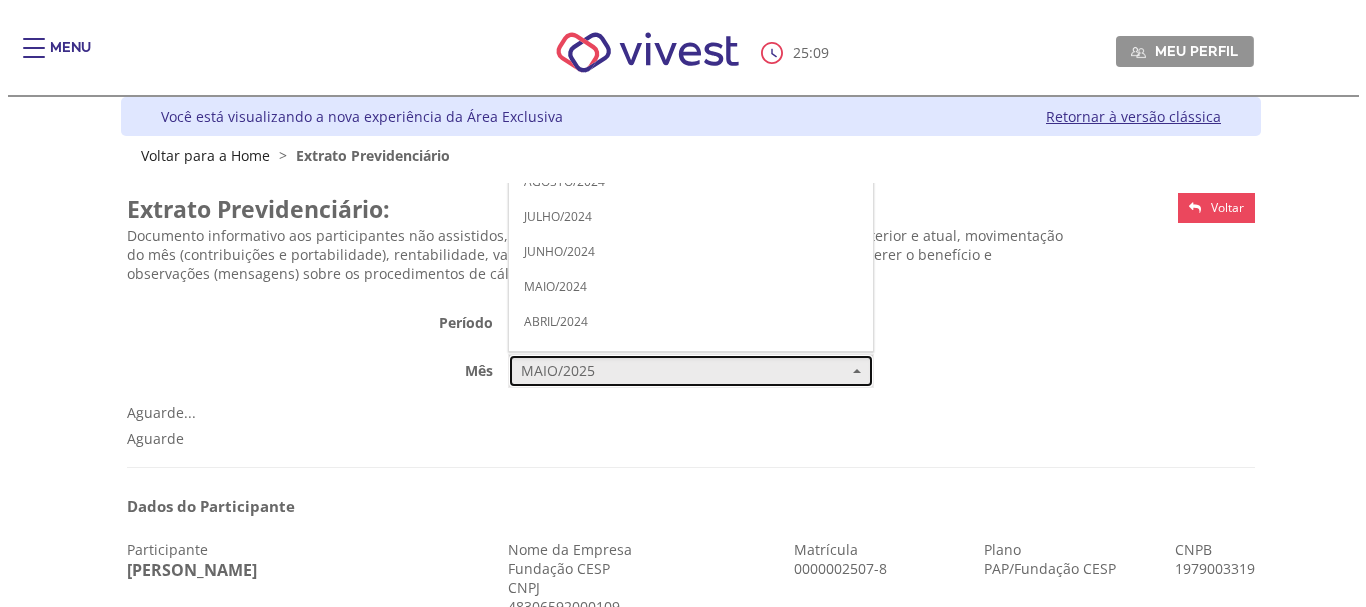 scroll, scrollTop: 200, scrollLeft: 0, axis: vertical 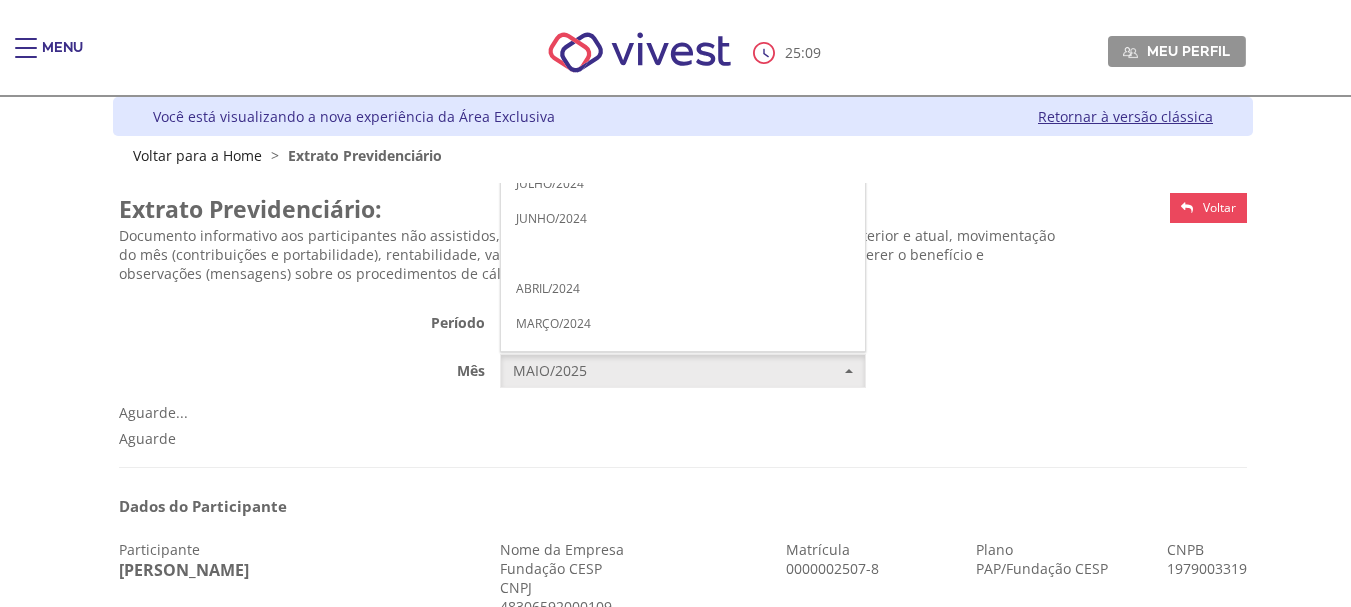 click on "MAIO/2024" at bounding box center (683, 253) 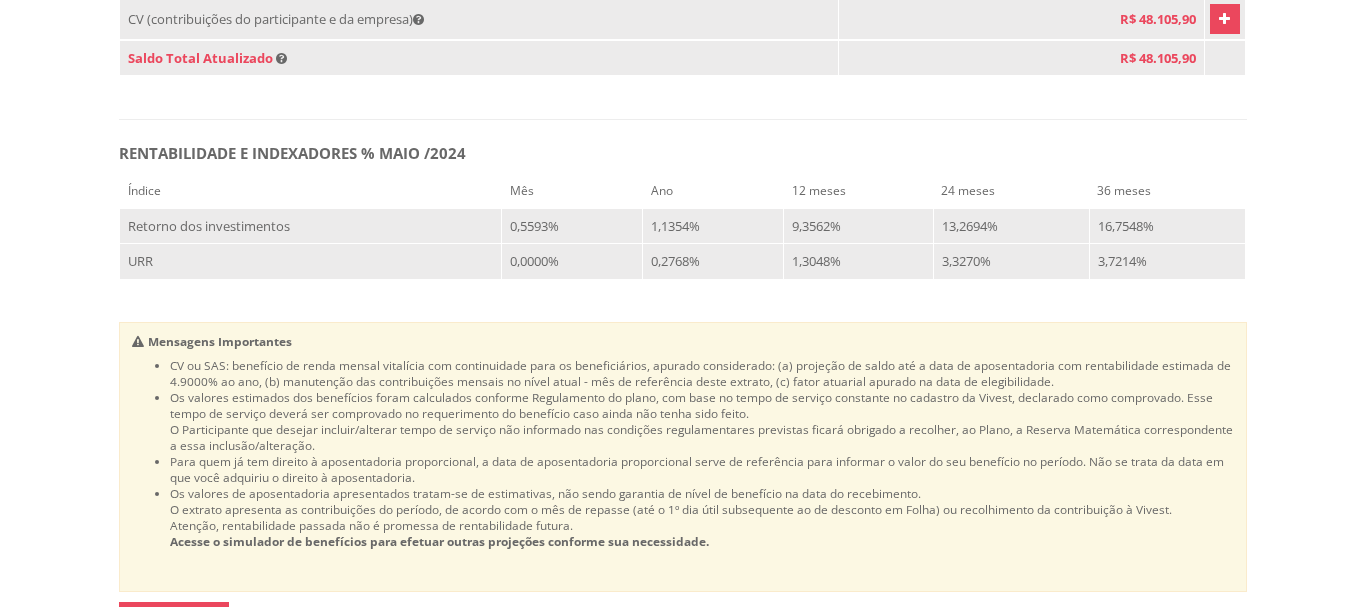 scroll, scrollTop: 1300, scrollLeft: 0, axis: vertical 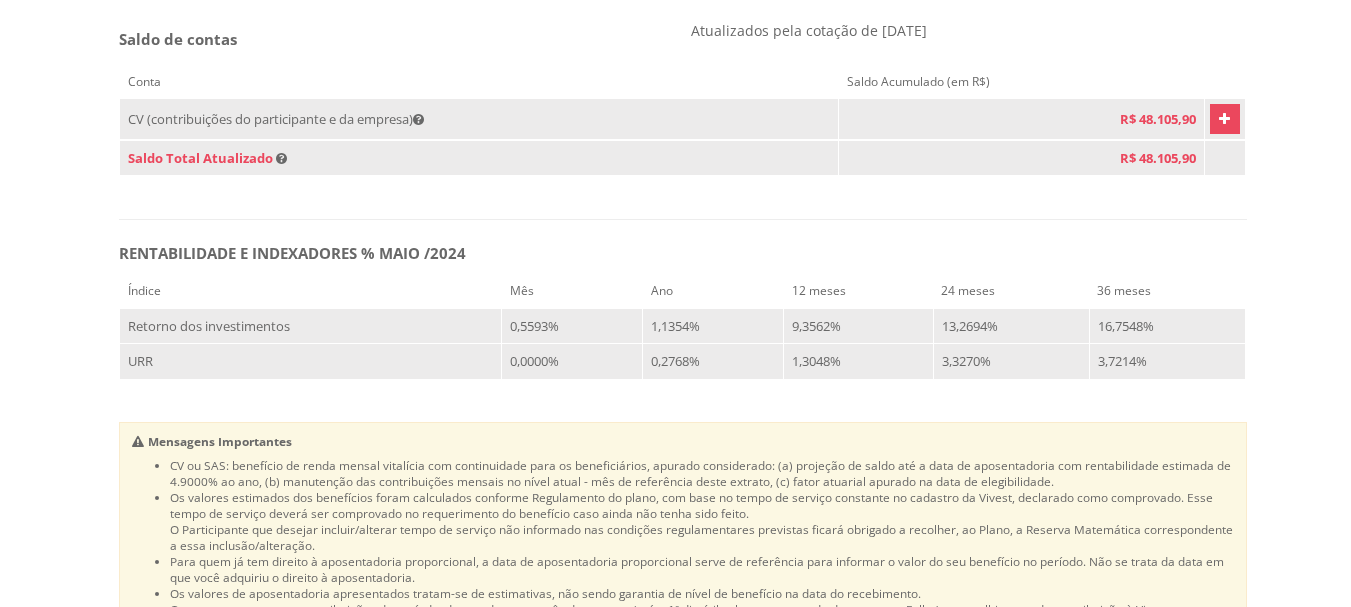 click at bounding box center (1224, 119) 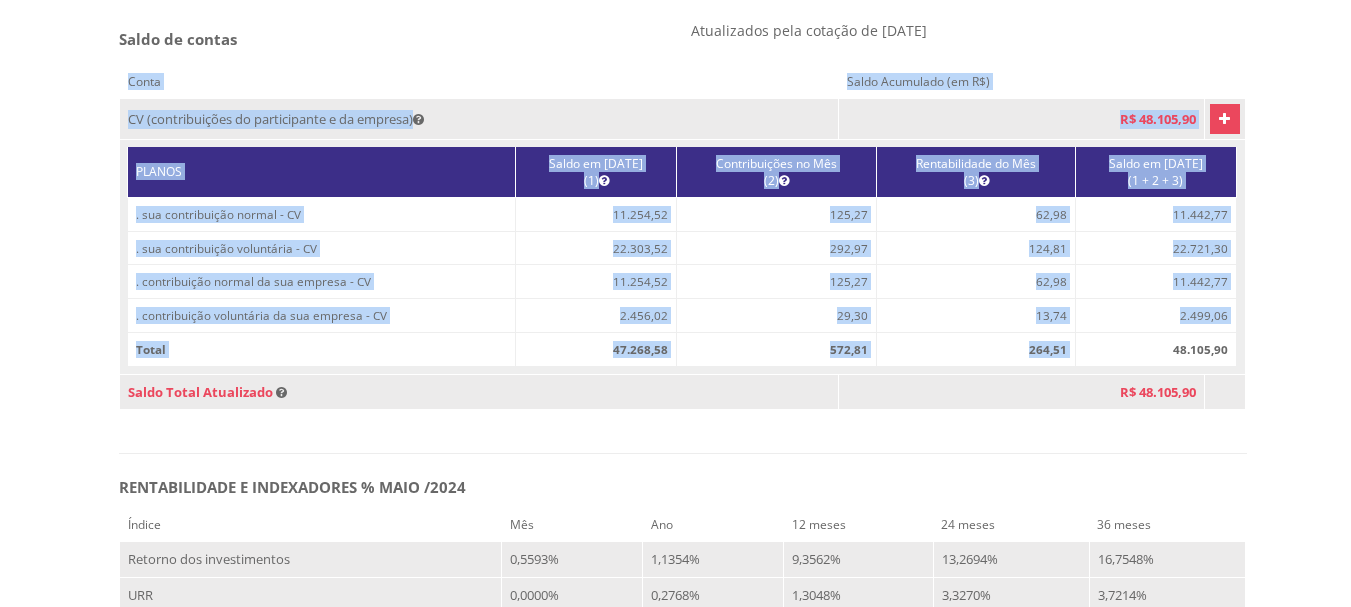 drag, startPoint x: 1158, startPoint y: 382, endPoint x: 1242, endPoint y: 381, distance: 84.00595 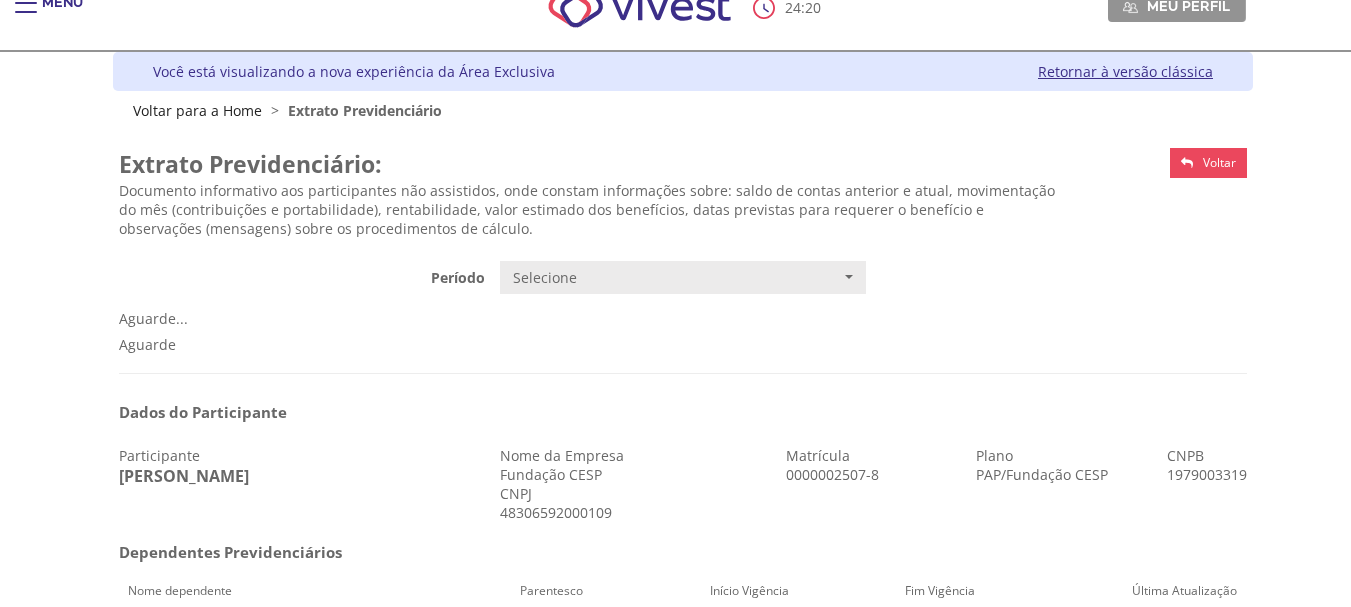 scroll, scrollTop: 0, scrollLeft: 0, axis: both 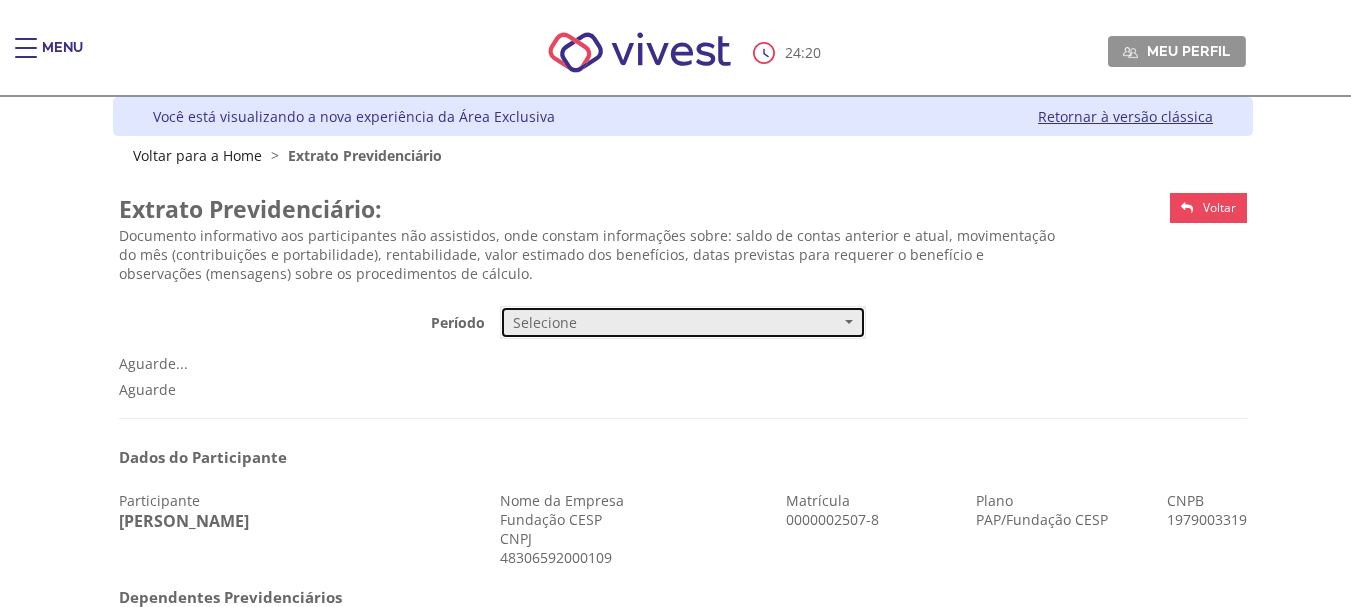 click on "Selecione" at bounding box center (676, 323) 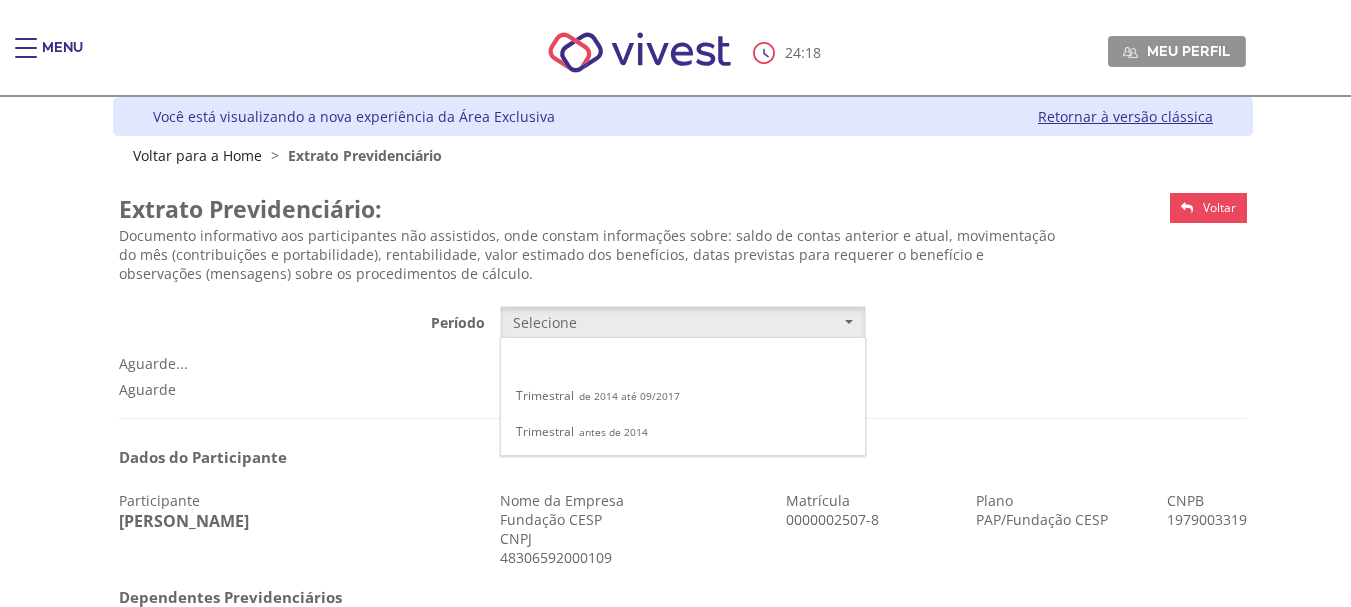 click on "Mensal" at bounding box center [683, 360] 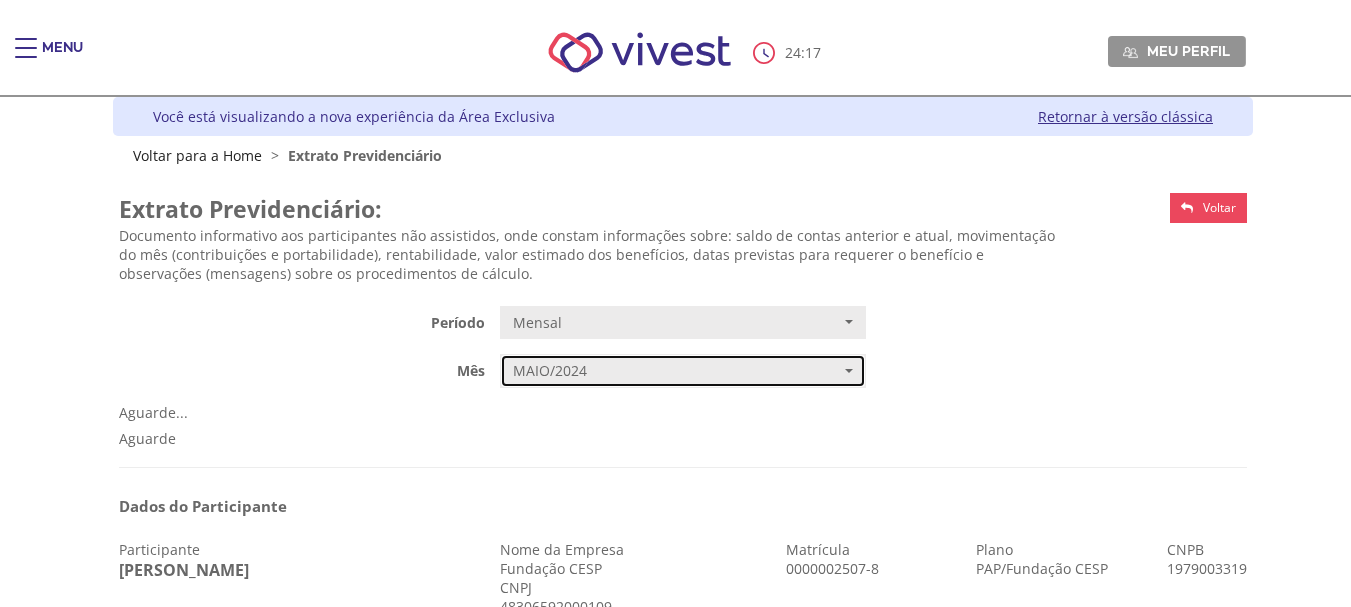 click on "MAIO/2024" at bounding box center [676, 371] 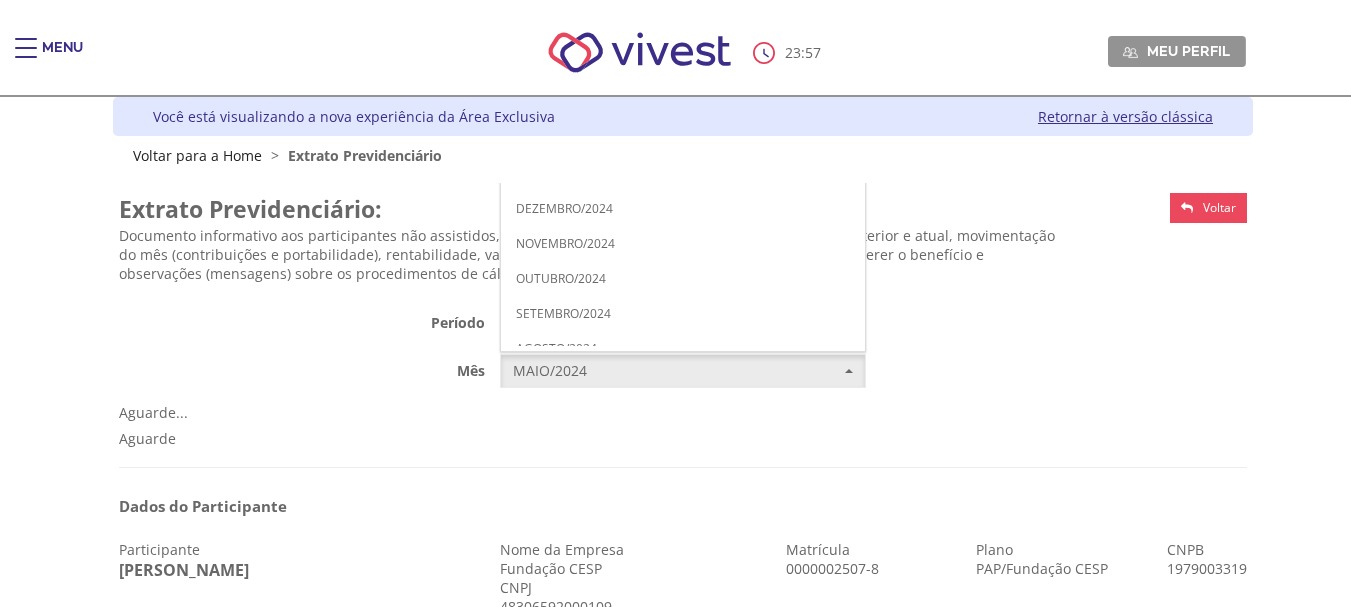 click on "MAIO/2025" at bounding box center (683, 33) 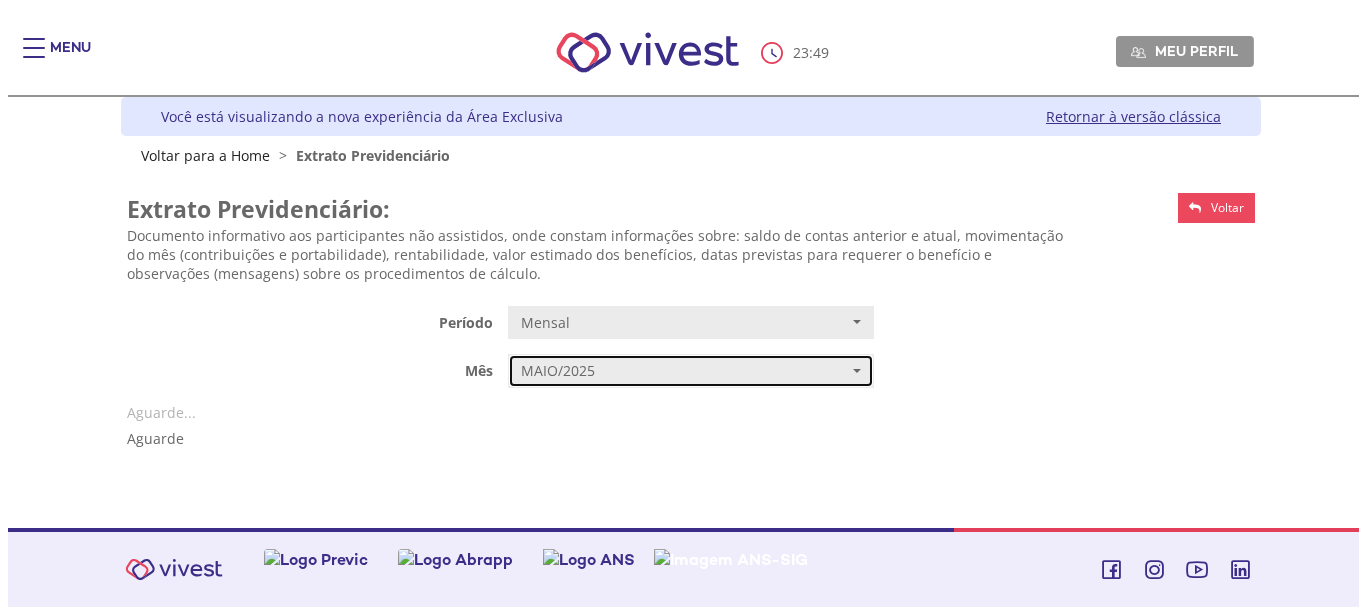 scroll, scrollTop: 0, scrollLeft: 0, axis: both 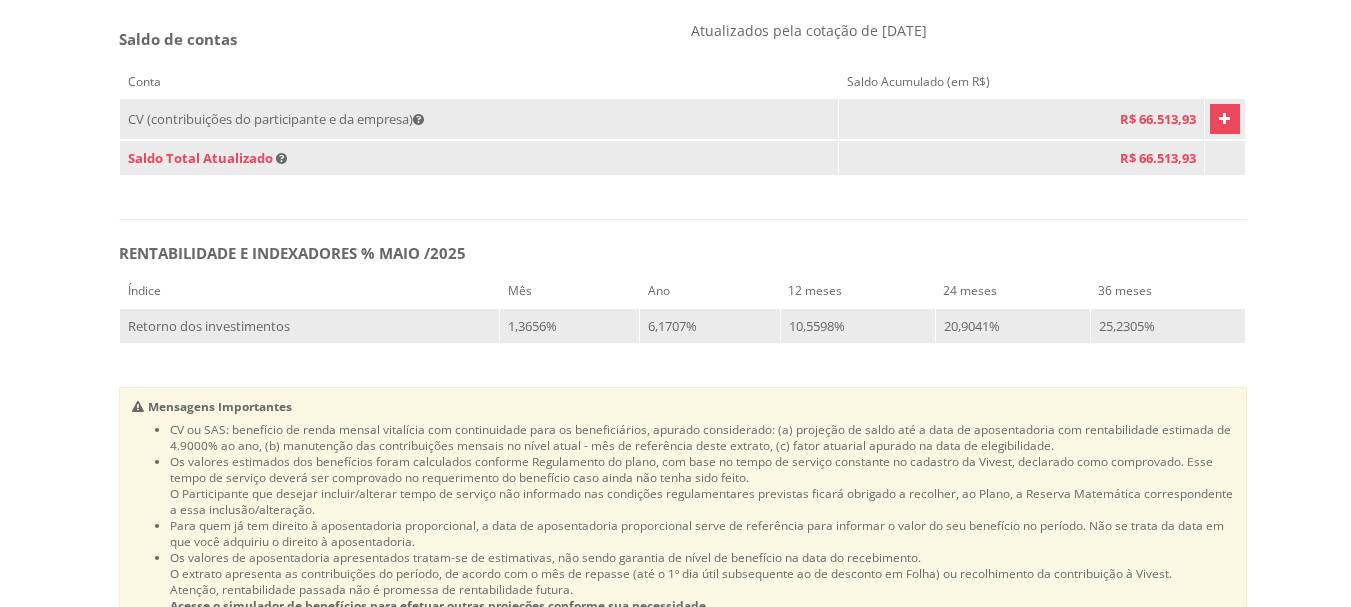 click at bounding box center (1224, 119) 